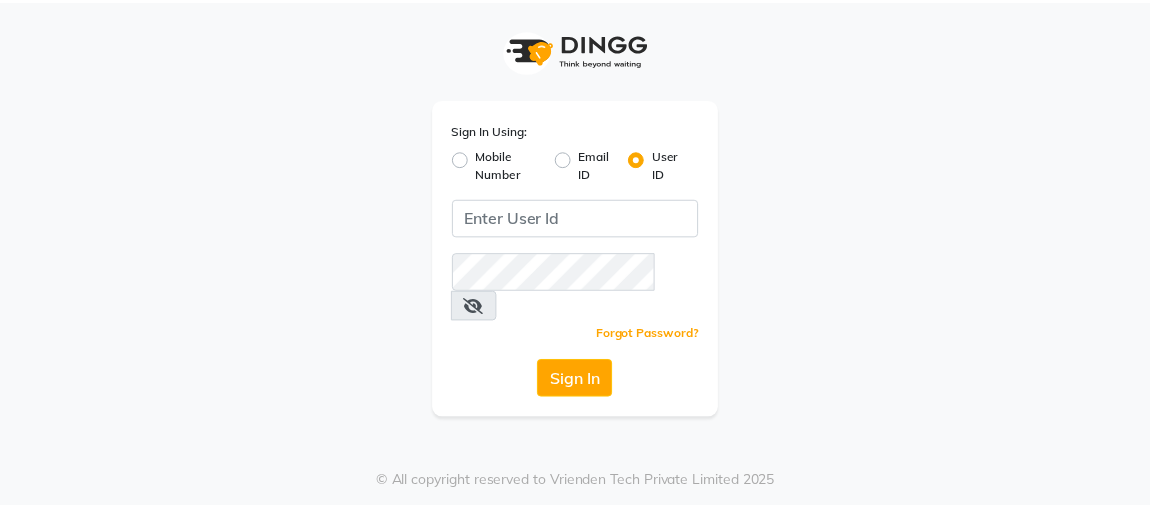 scroll, scrollTop: 0, scrollLeft: 0, axis: both 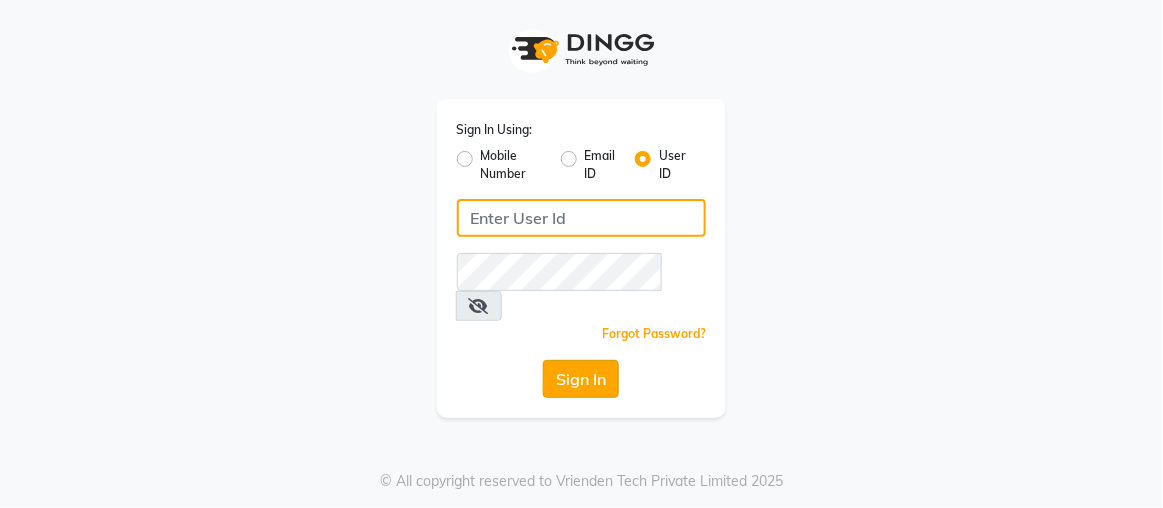type on "rajaj" 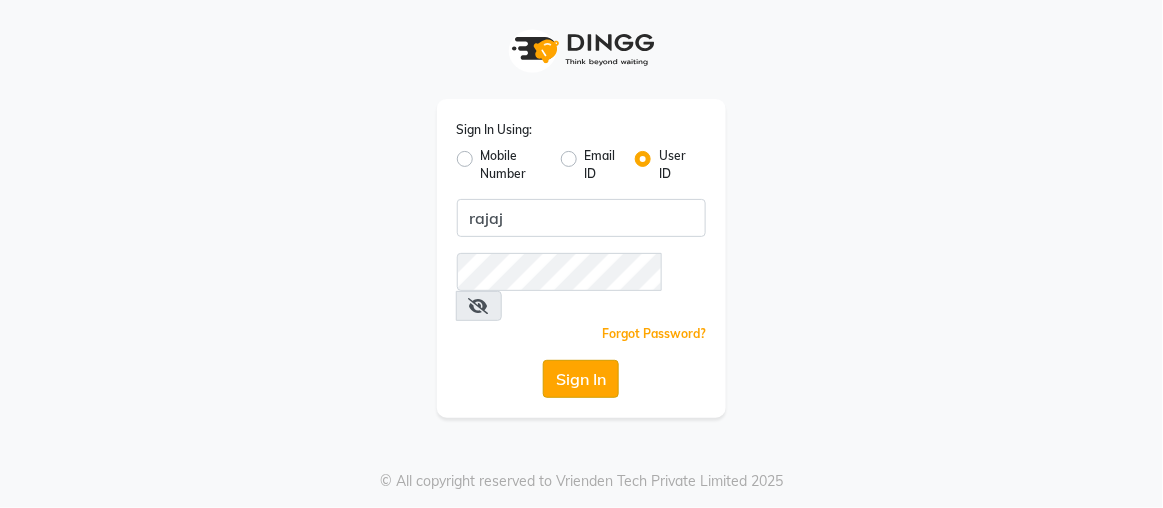 click on "Sign In" 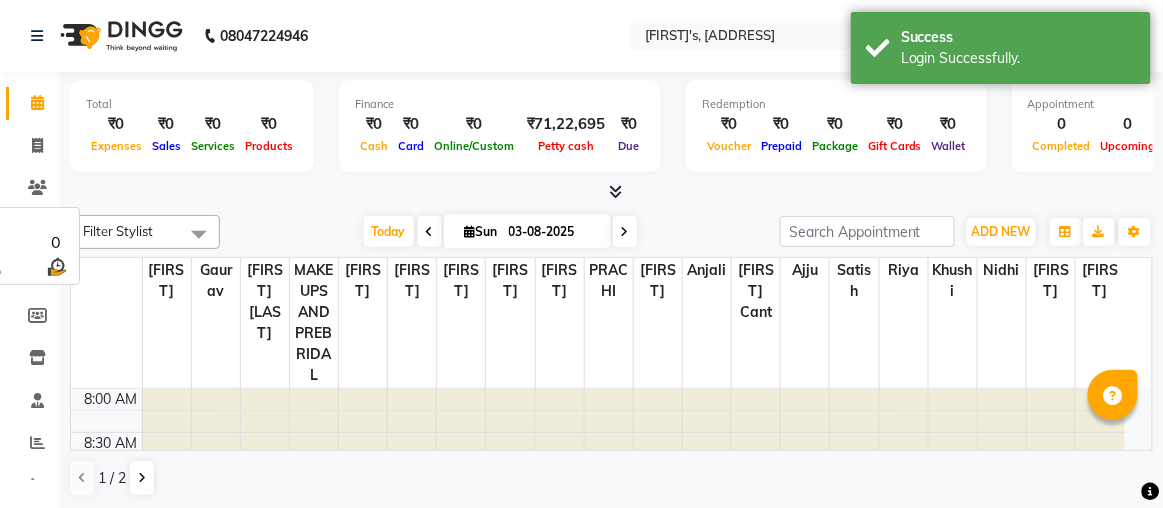 select on "en" 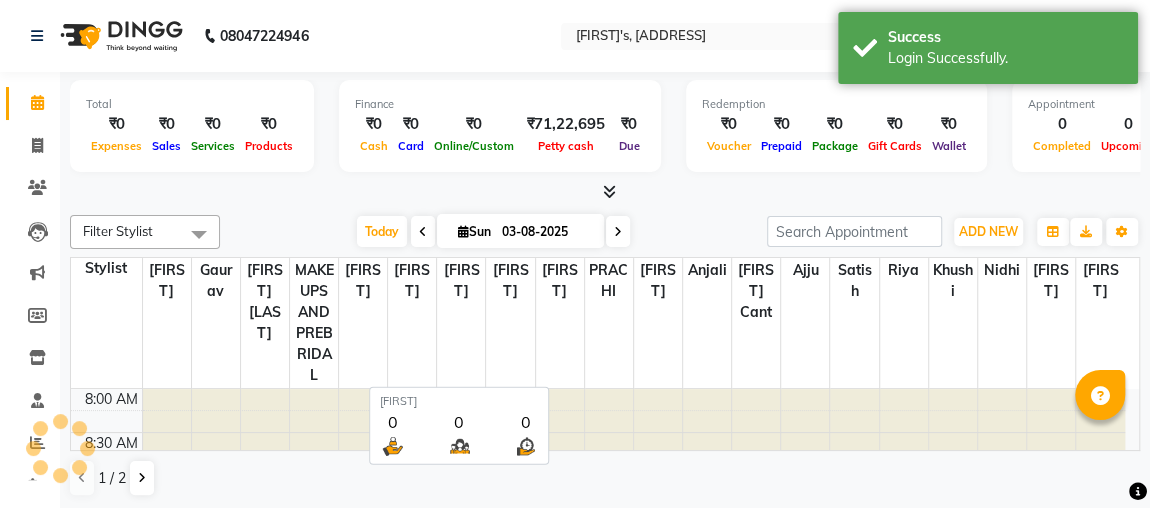 scroll, scrollTop: 0, scrollLeft: 0, axis: both 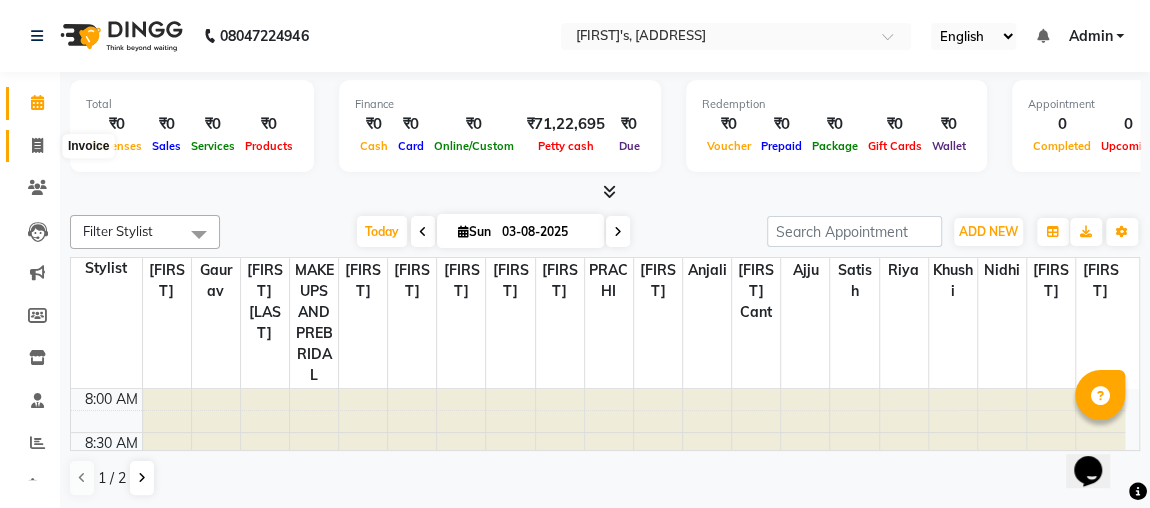 click 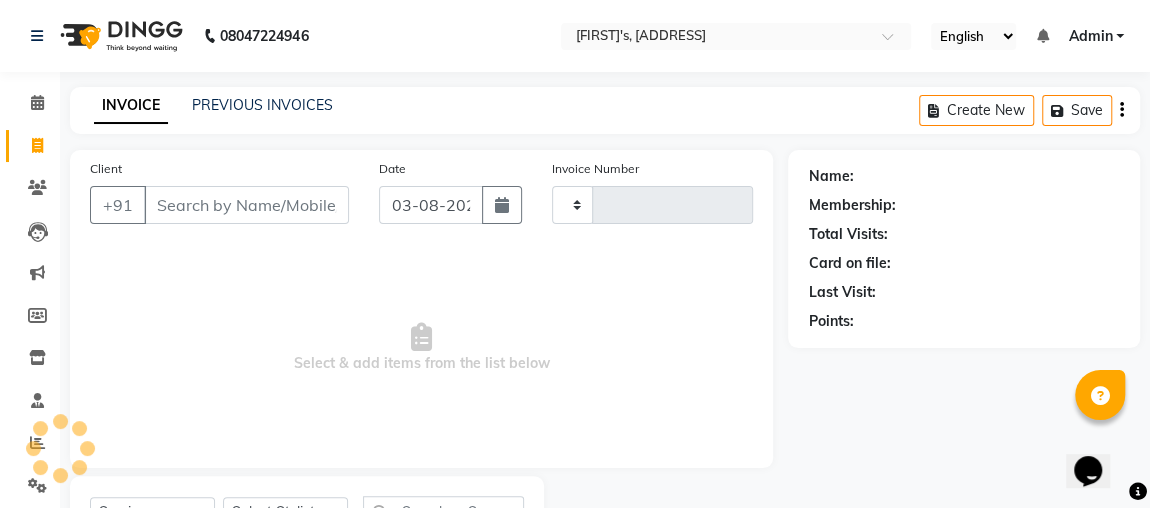 click 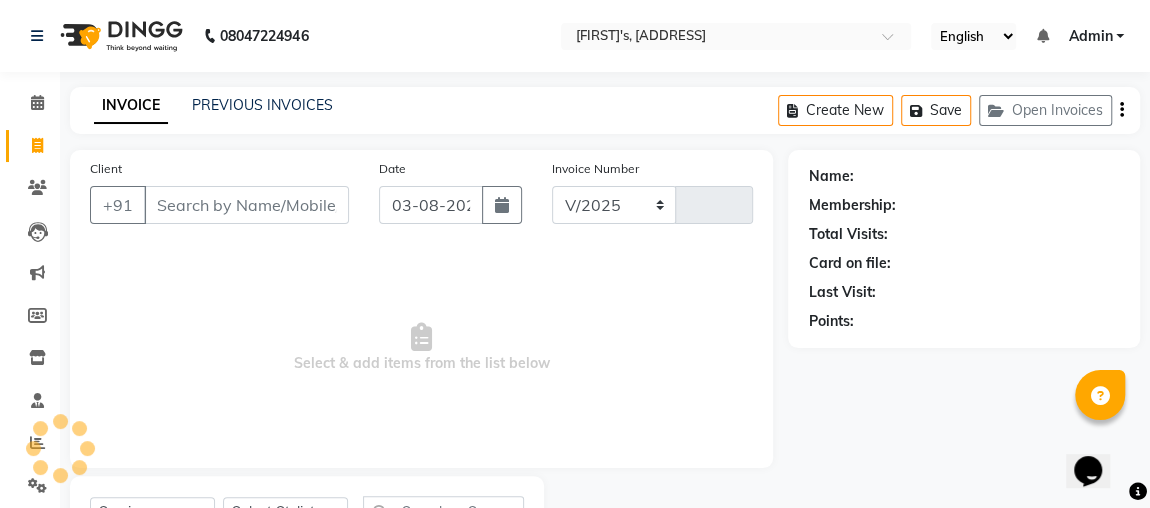 scroll, scrollTop: 91, scrollLeft: 0, axis: vertical 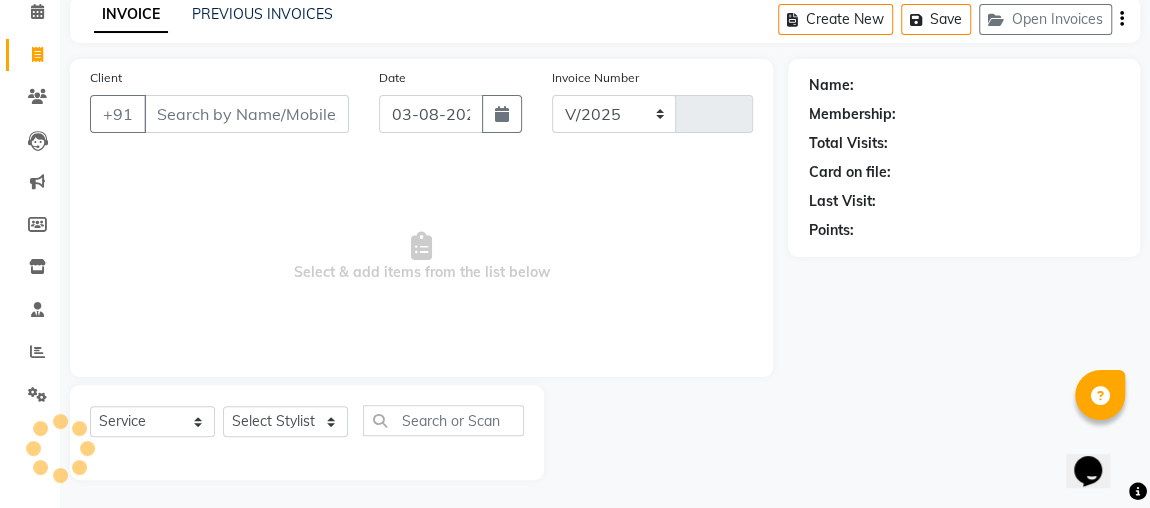 select on "4362" 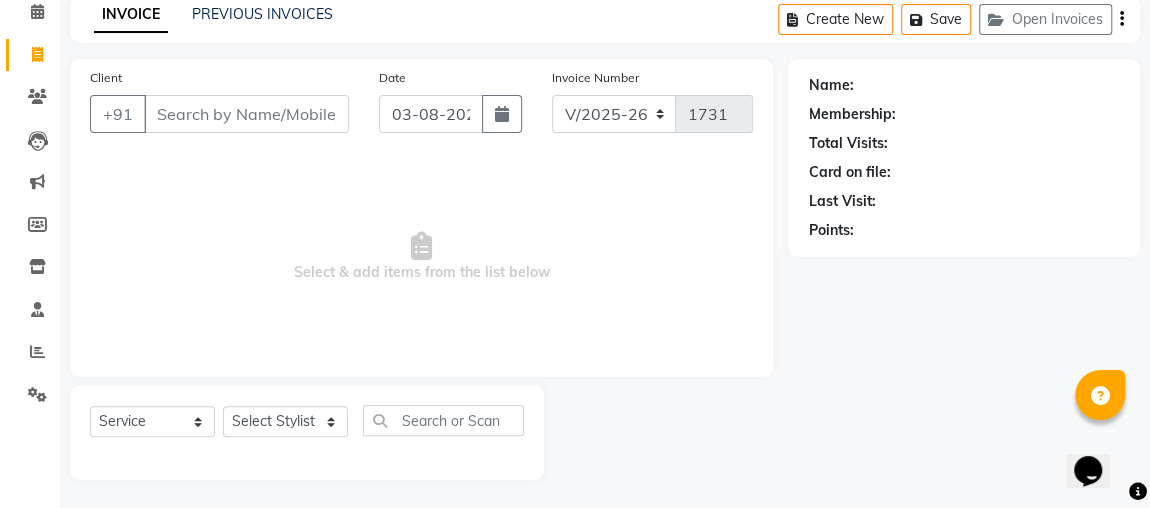 click on "Client" at bounding box center [246, 114] 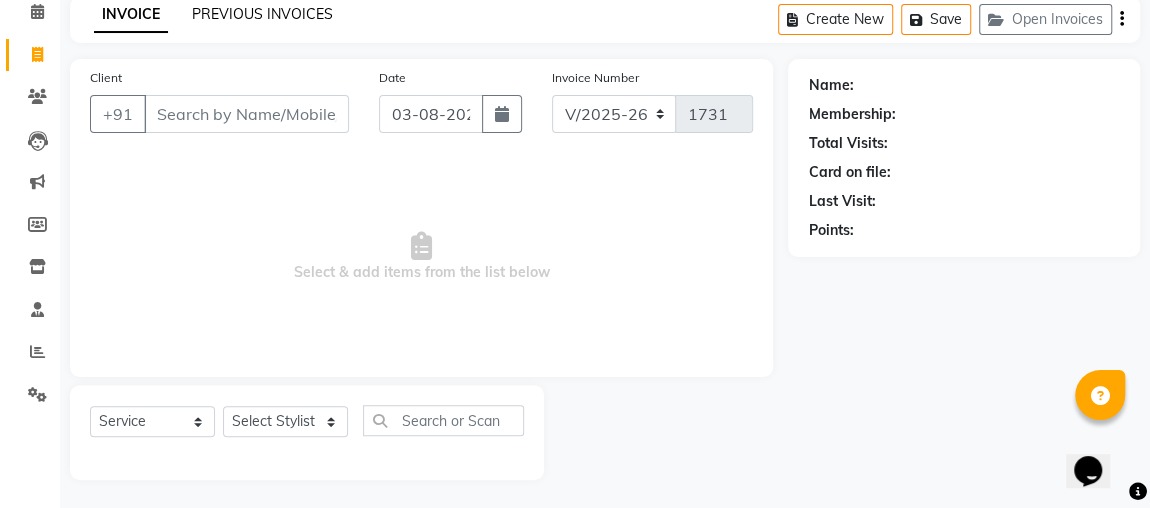 click on "PREVIOUS INVOICES" 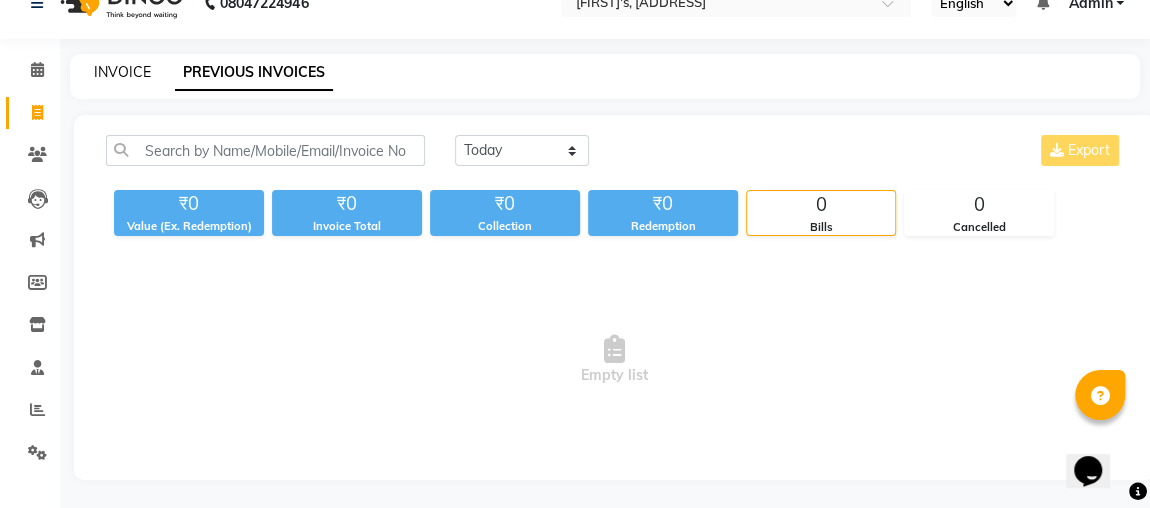 click on "INVOICE" 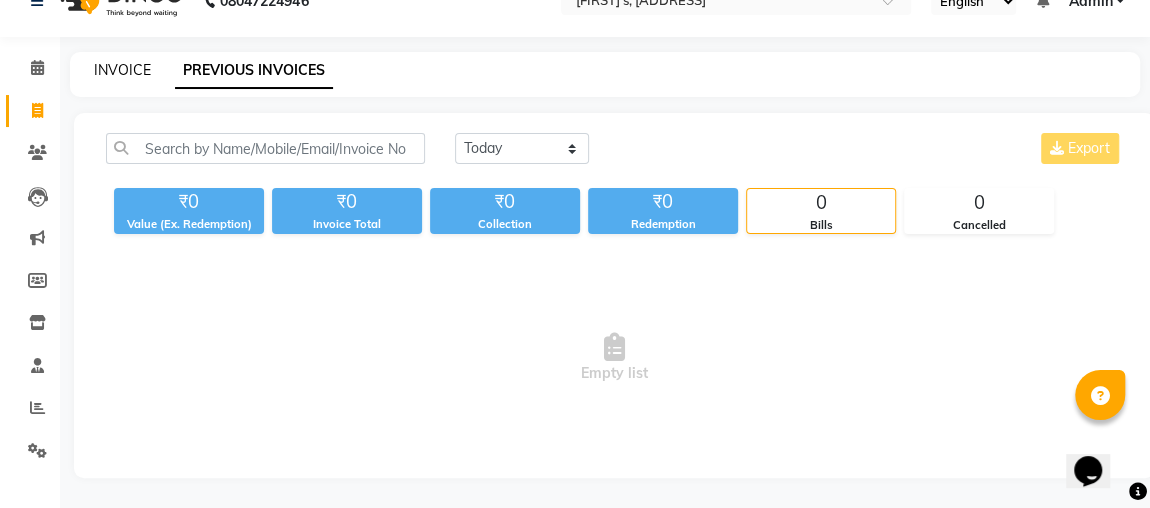 select on "service" 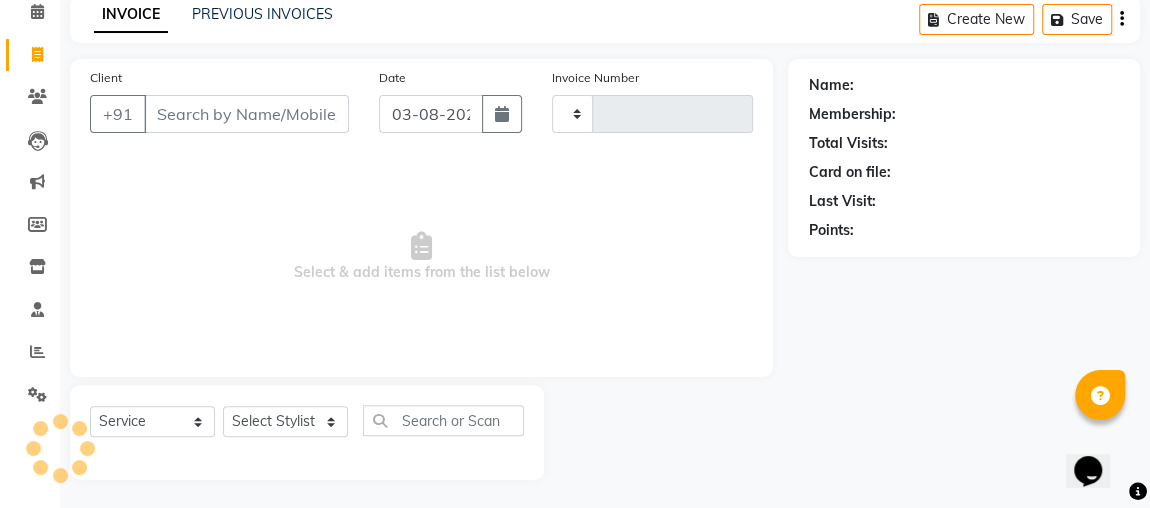 type on "1731" 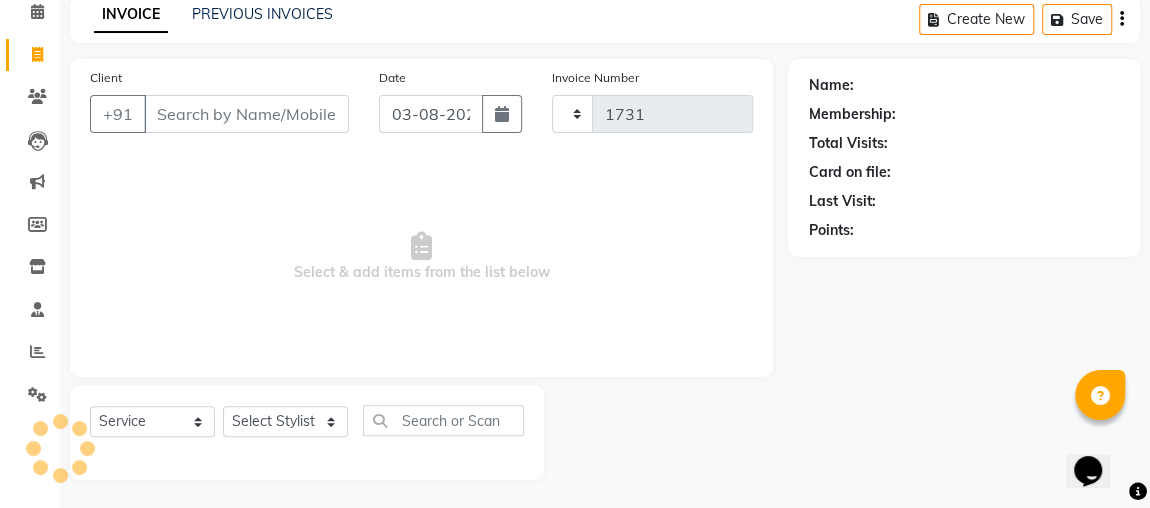 select on "4362" 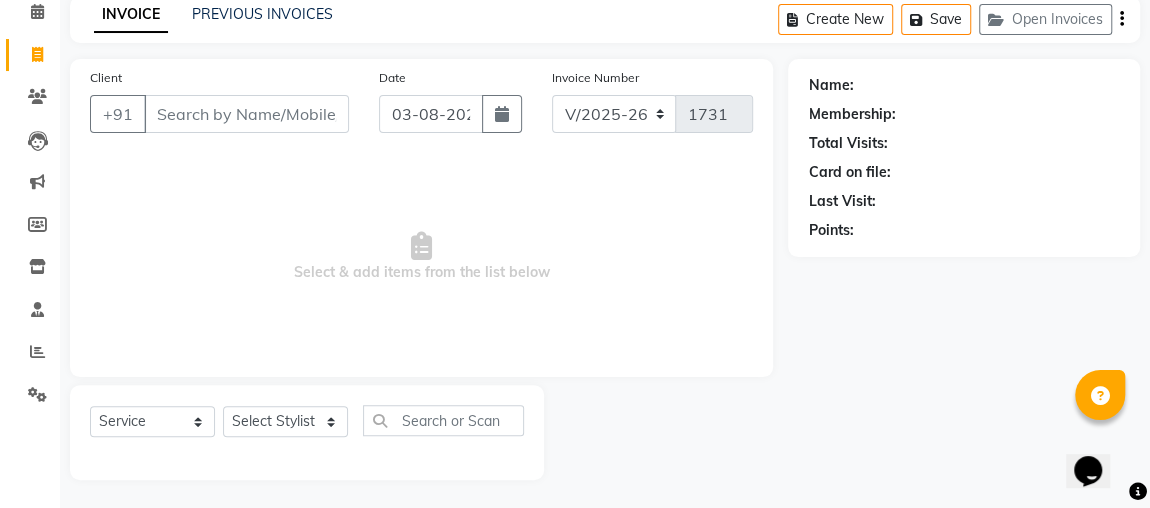 click on "Client" at bounding box center [246, 114] 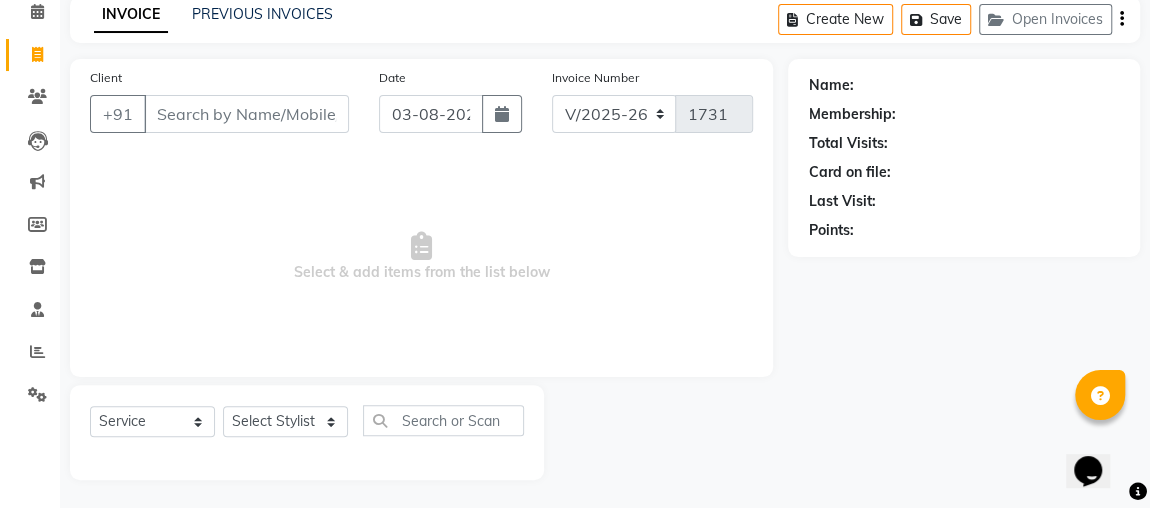 click on "Client" at bounding box center [246, 114] 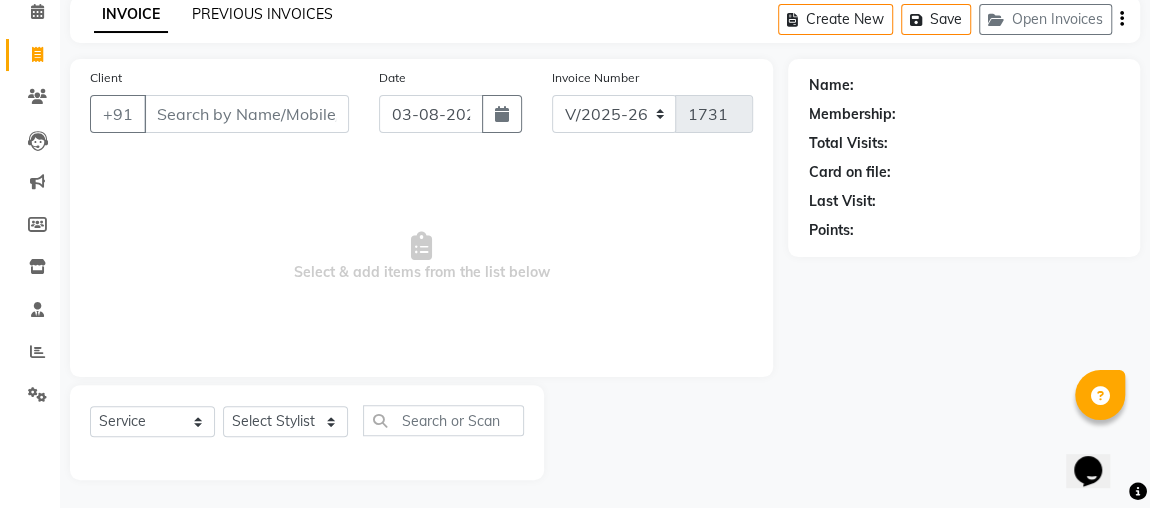 click on "PREVIOUS INVOICES" 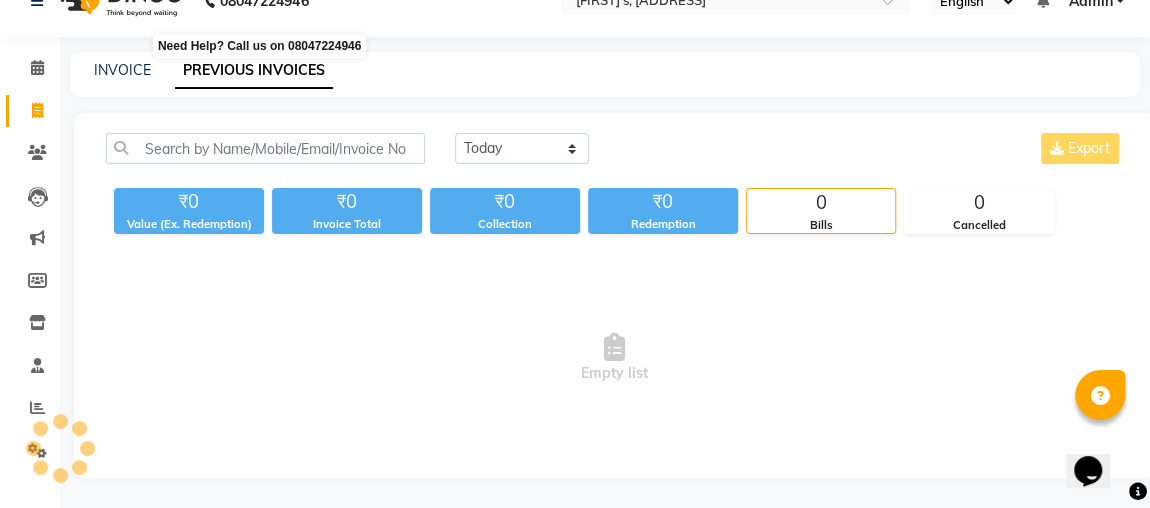 scroll, scrollTop: 33, scrollLeft: 0, axis: vertical 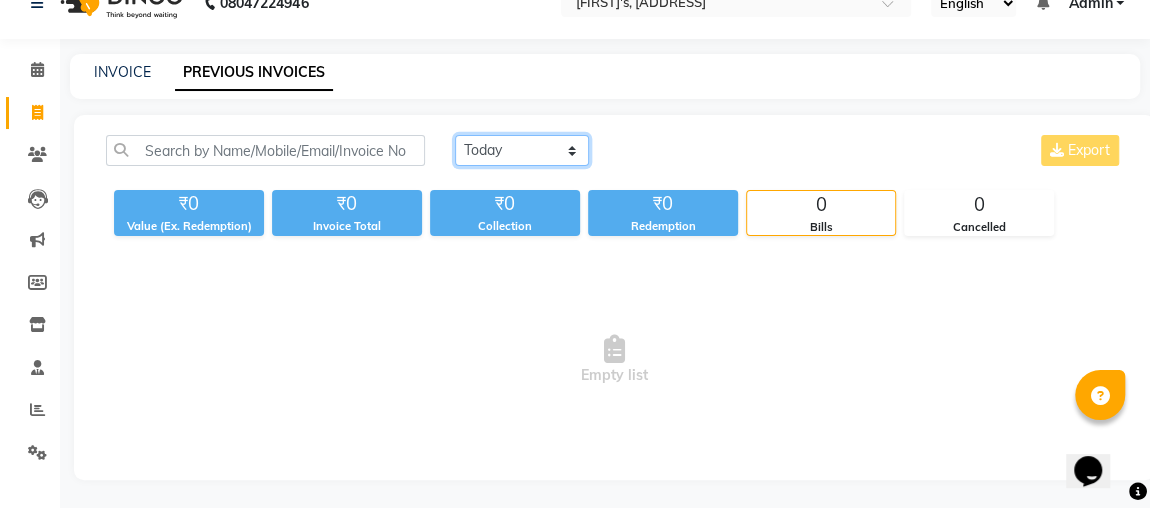 click on "Today Yesterday Custom Range" 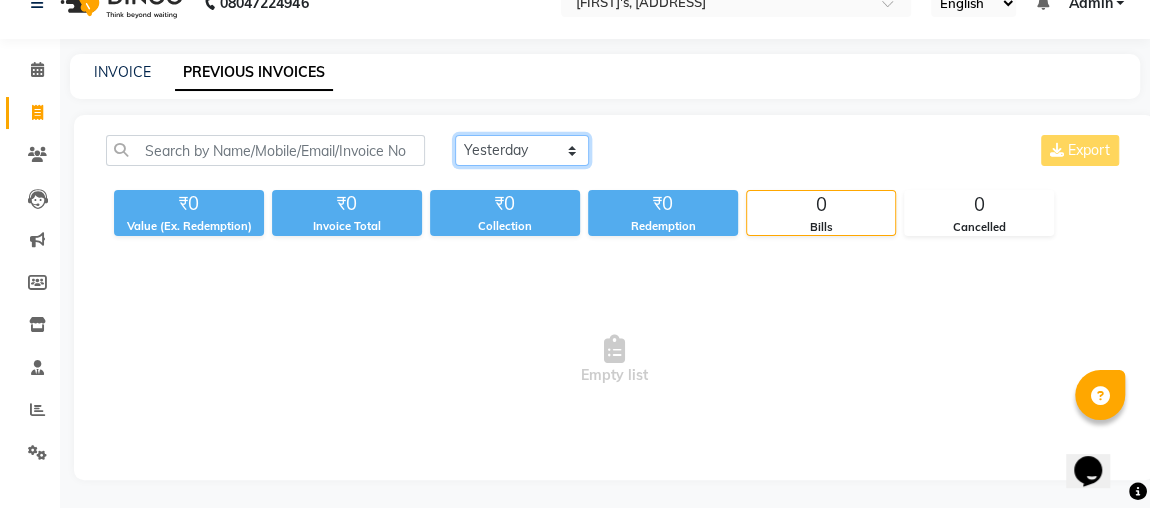 click on "Today Yesterday Custom Range" 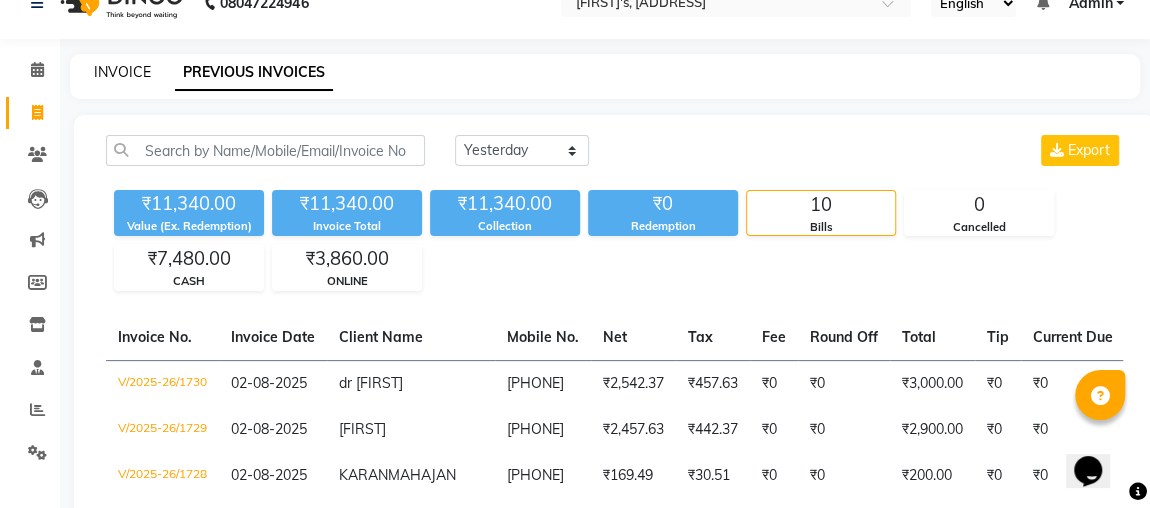 click on "INVOICE" 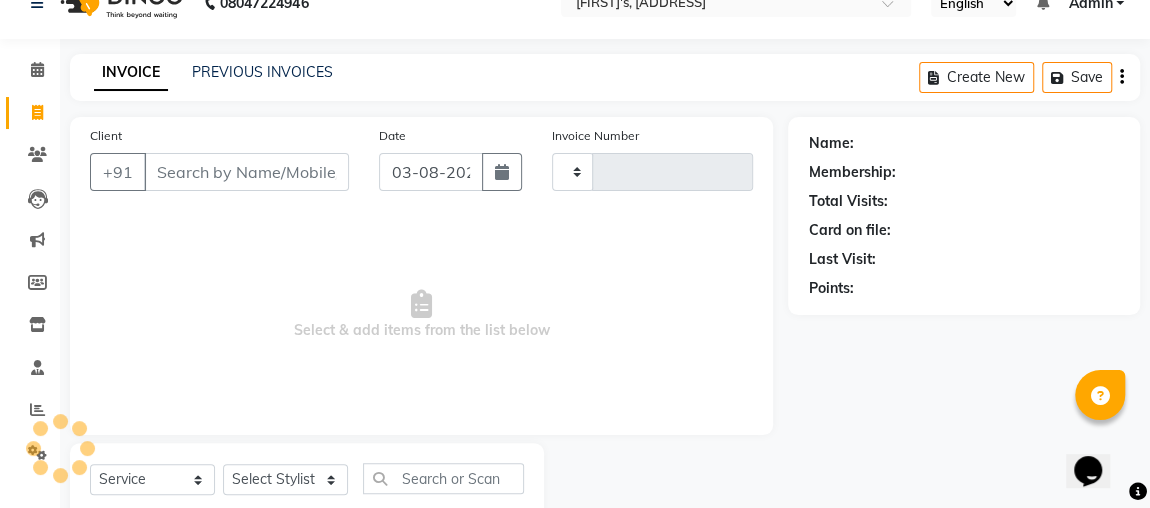 scroll, scrollTop: 91, scrollLeft: 0, axis: vertical 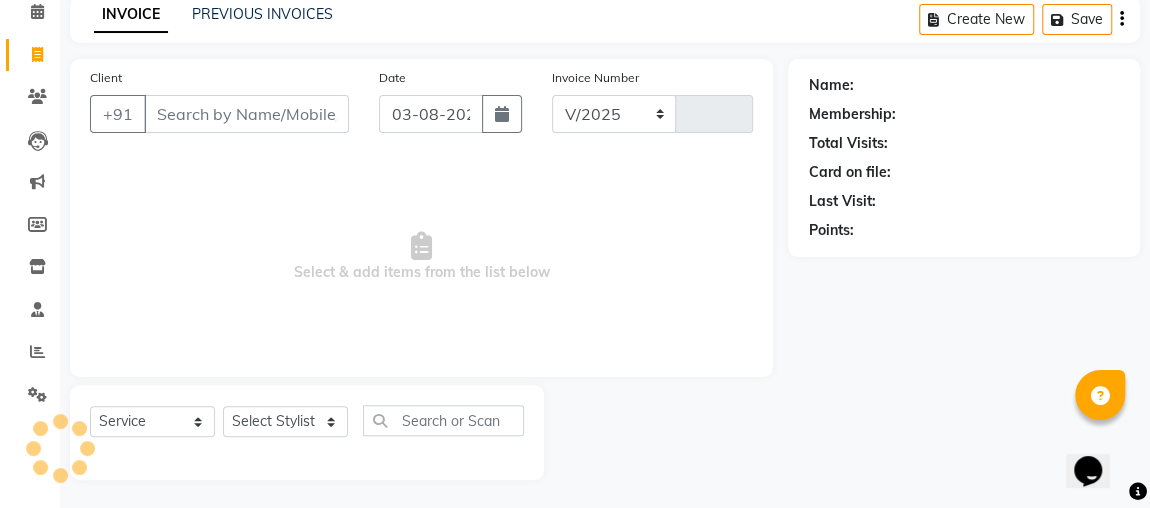 select on "4362" 